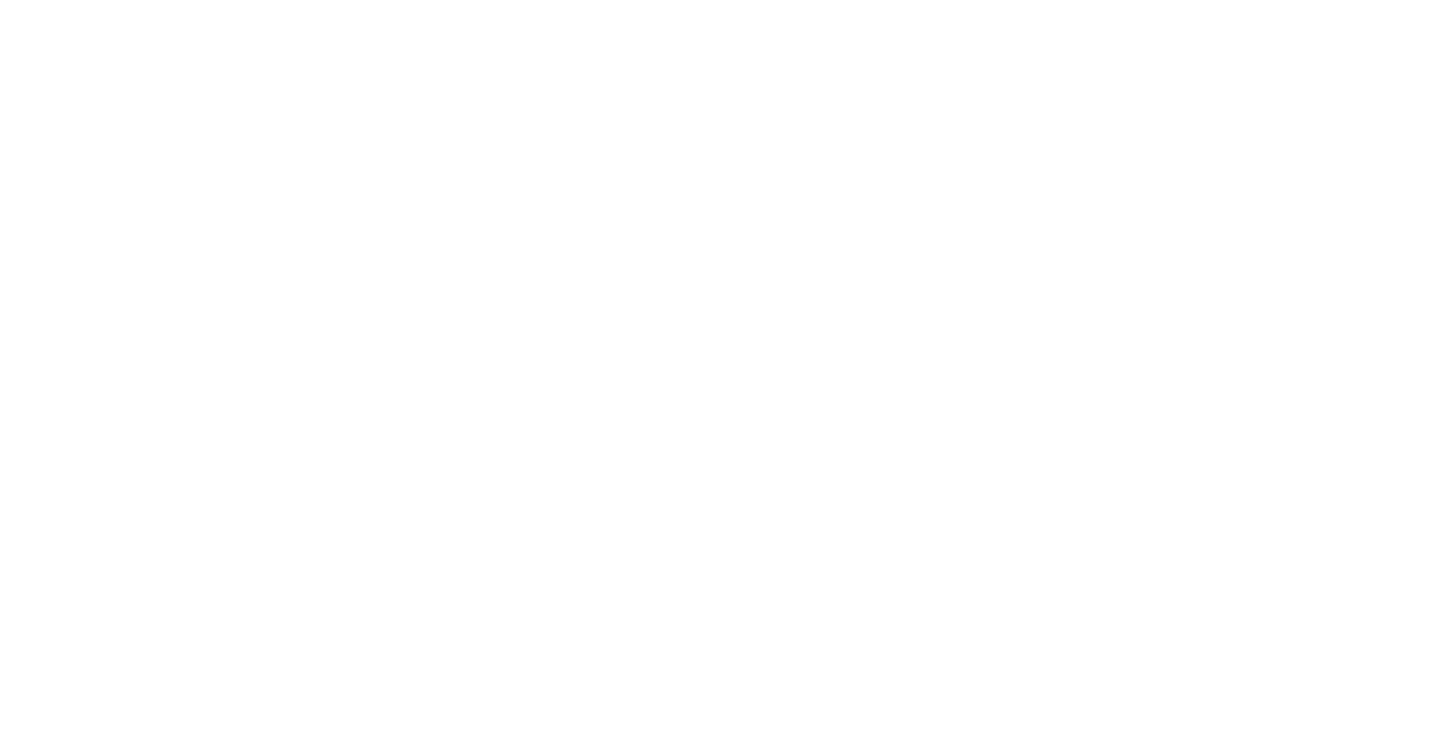 scroll, scrollTop: 0, scrollLeft: 0, axis: both 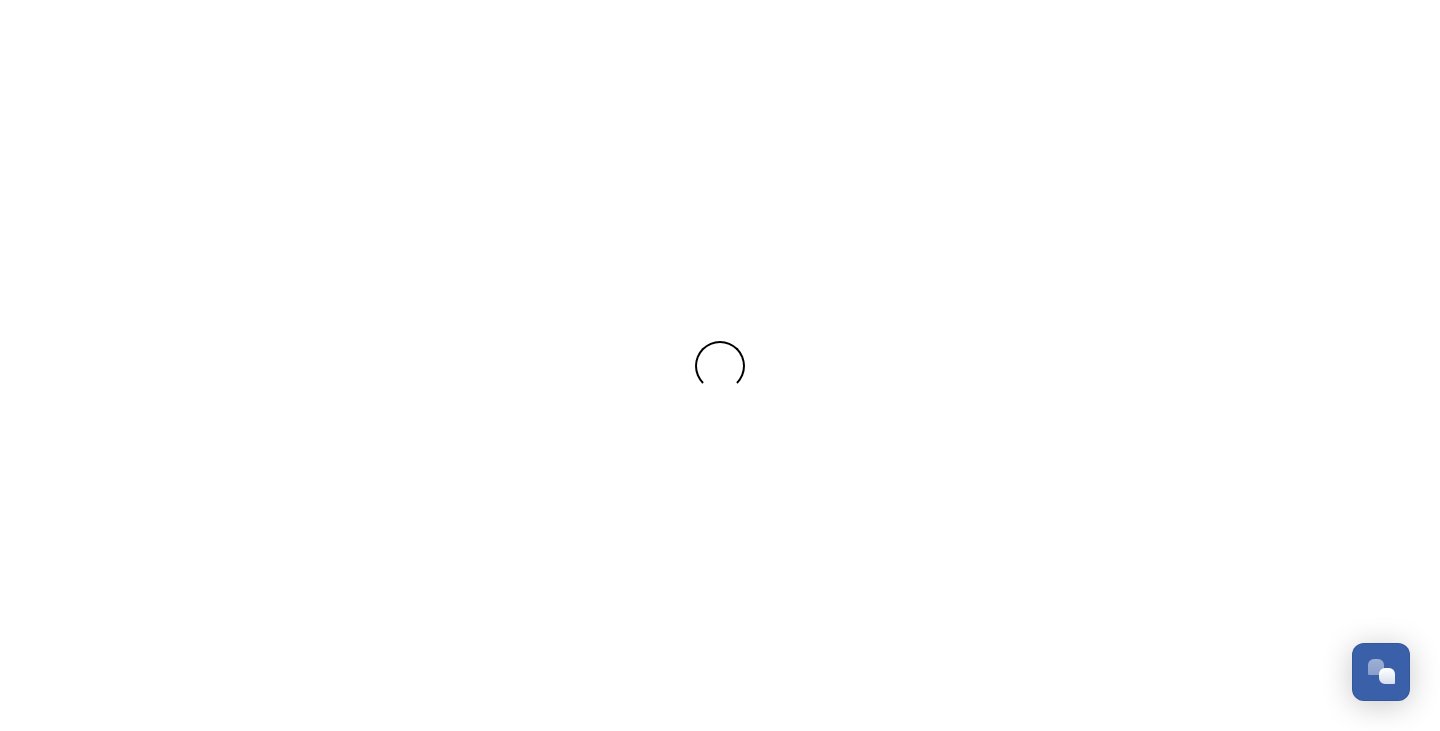 click at bounding box center [720, 366] 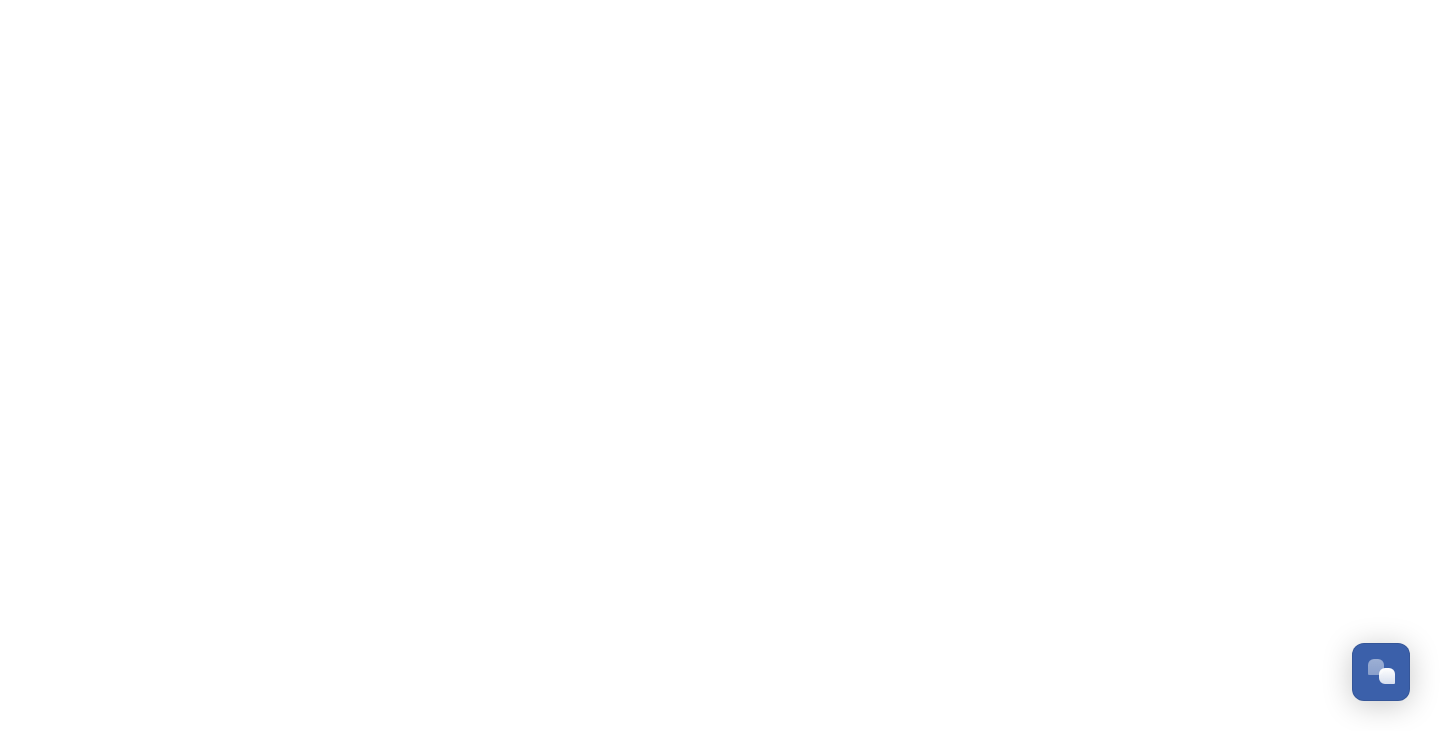 scroll, scrollTop: 0, scrollLeft: 0, axis: both 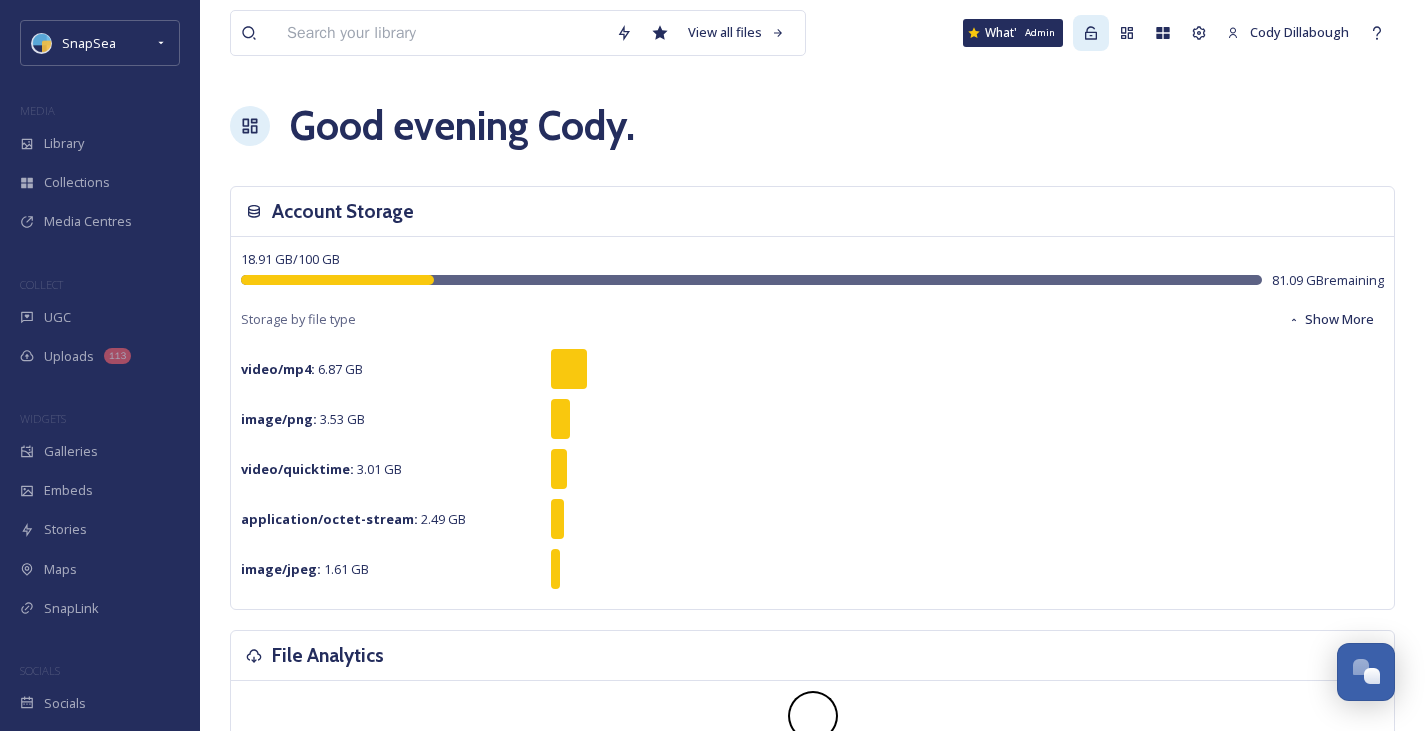 click on "Admin" at bounding box center [1091, 33] 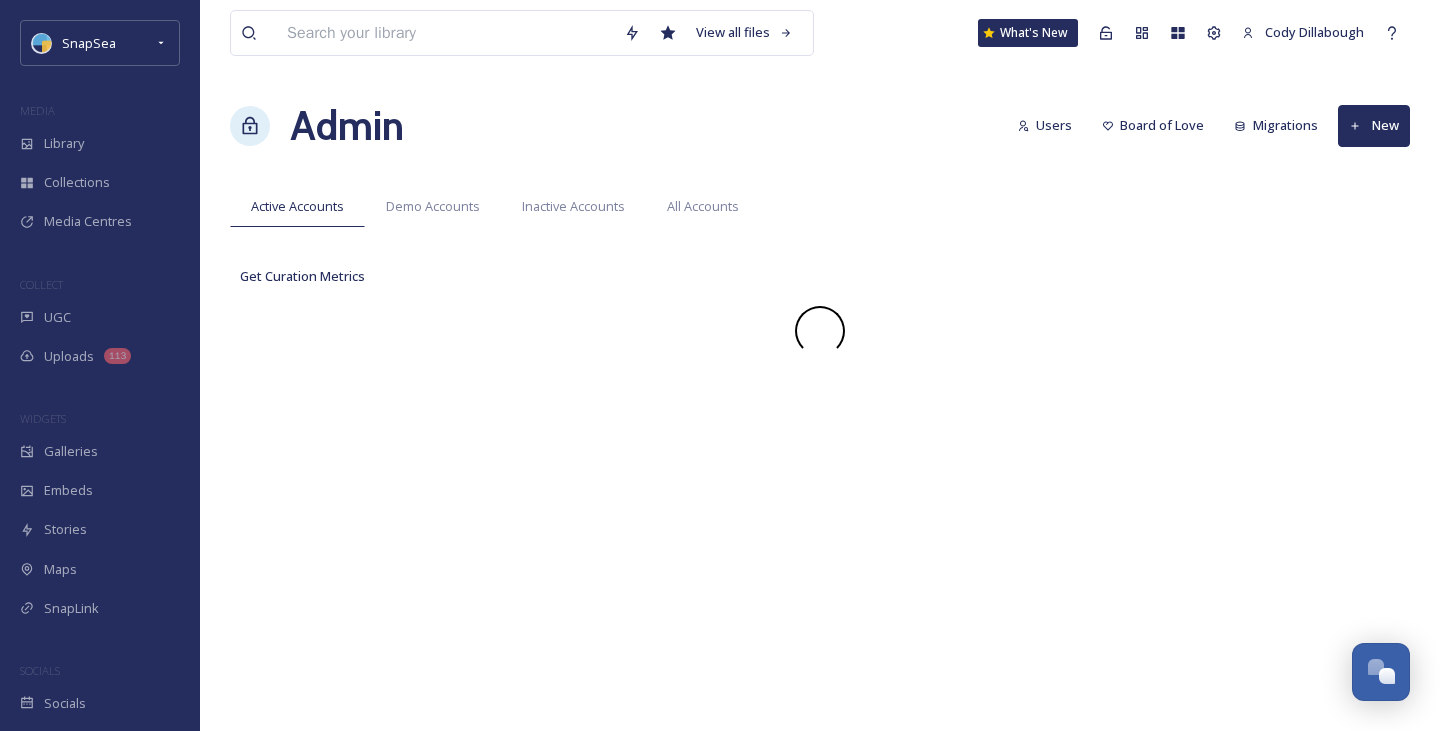 click on "Board of Love" at bounding box center (1153, 125) 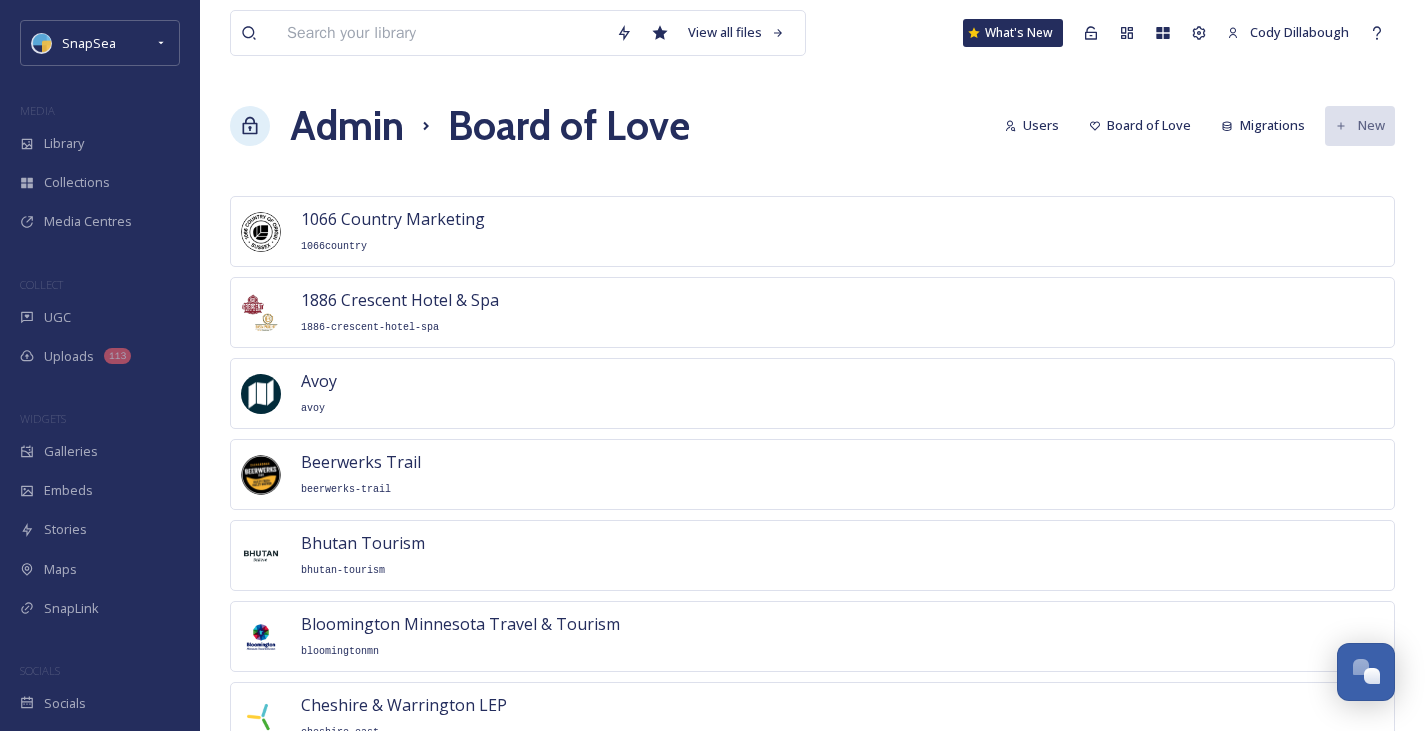 click on "Admin Board of Love Users Board of Love Migrations New" at bounding box center [812, 126] 